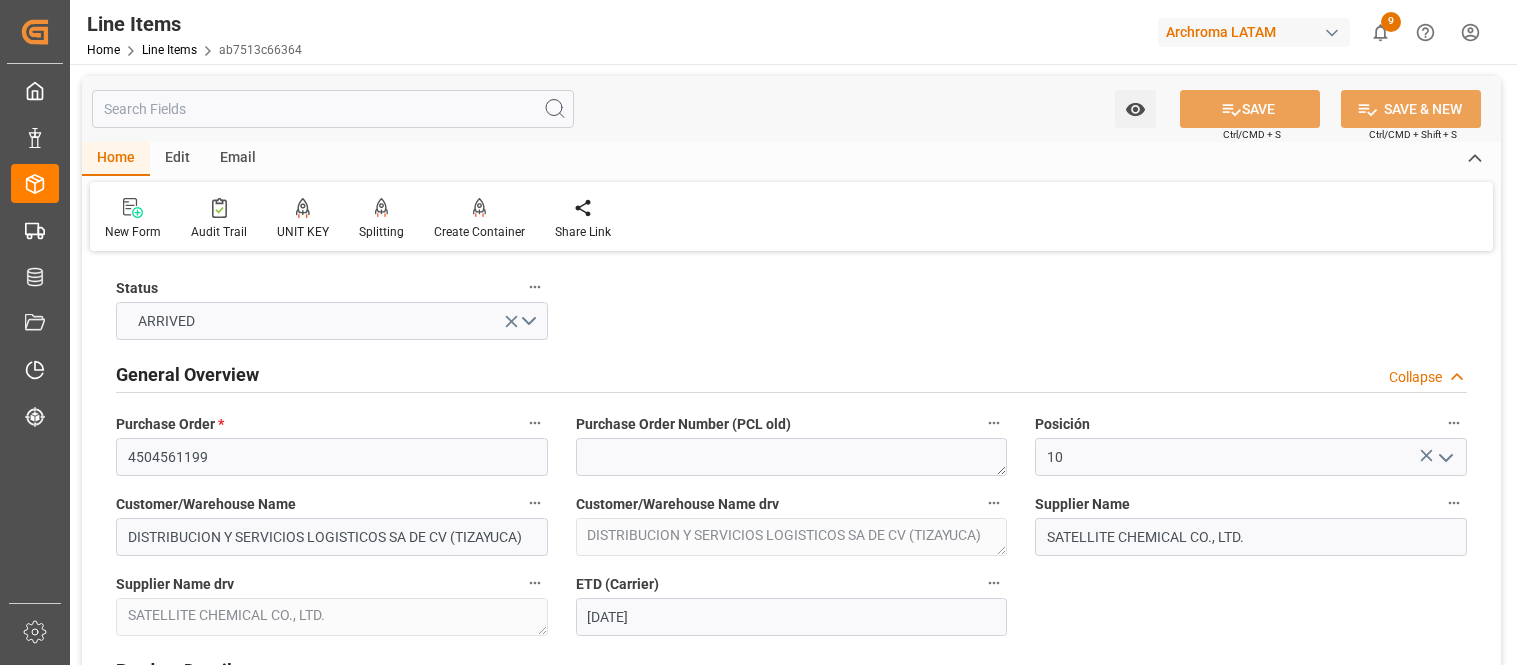 scroll, scrollTop: 0, scrollLeft: 0, axis: both 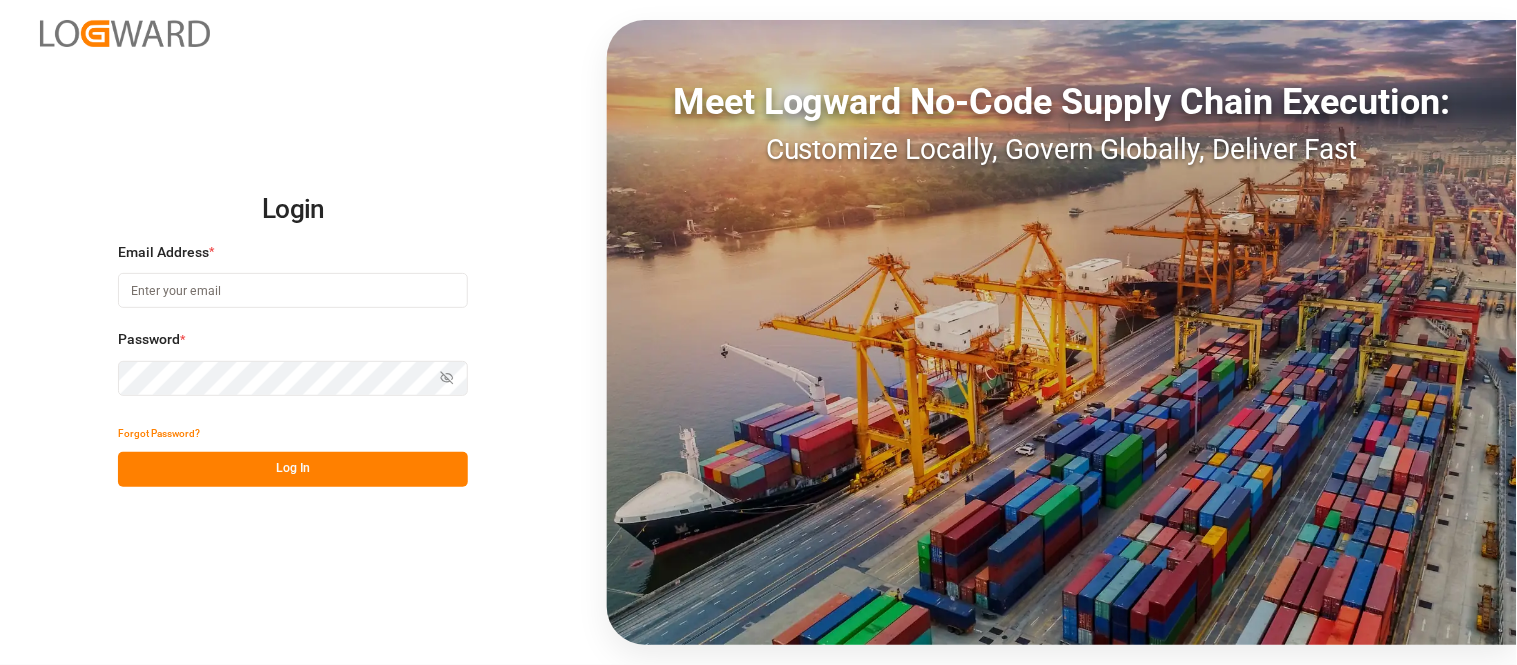 click at bounding box center (293, 290) 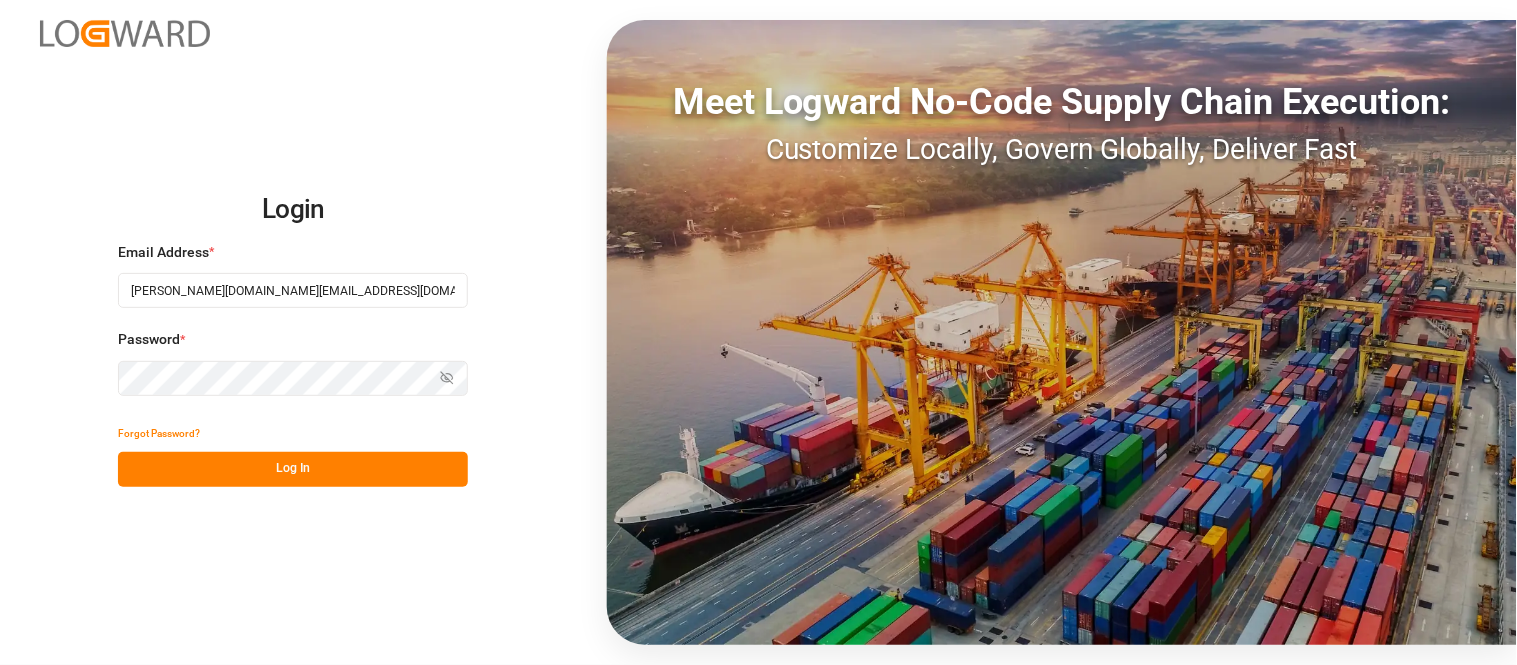 type on "[PERSON_NAME][DOMAIN_NAME][EMAIL_ADDRESS][DOMAIN_NAME]" 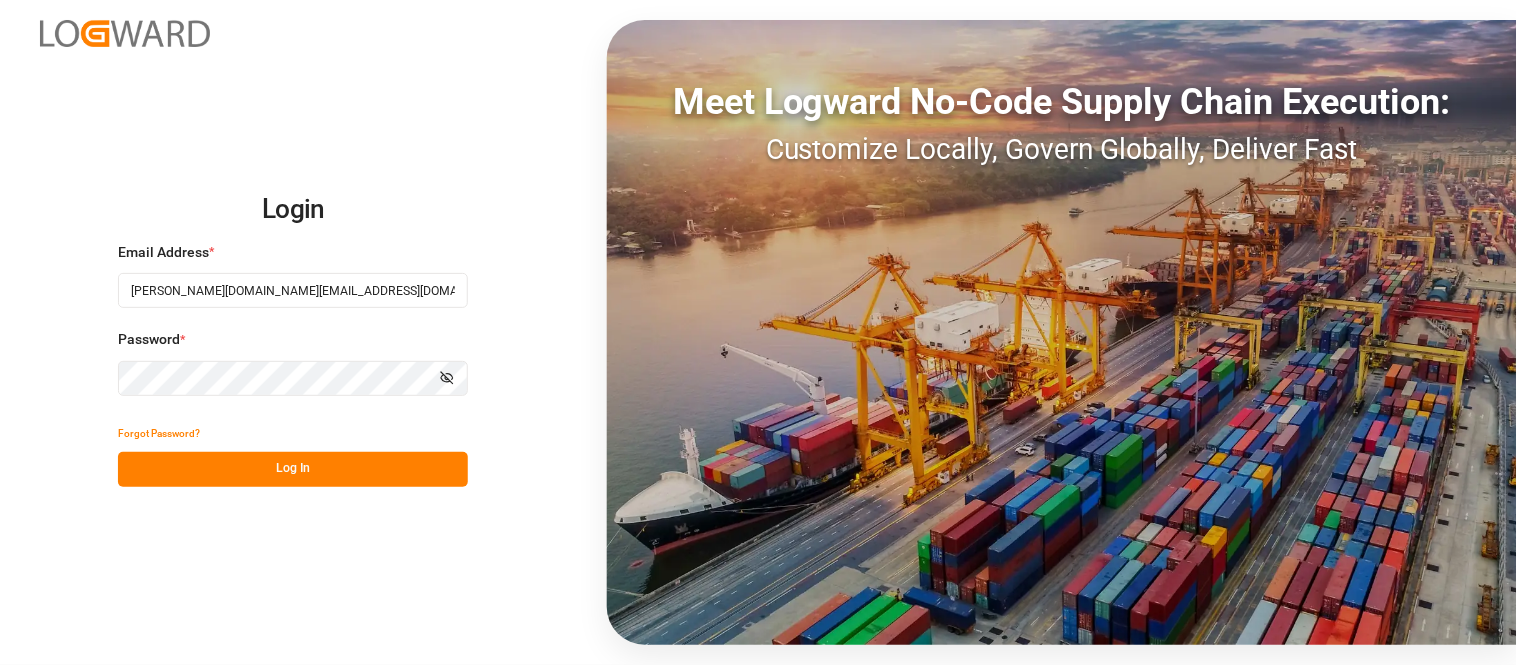 click 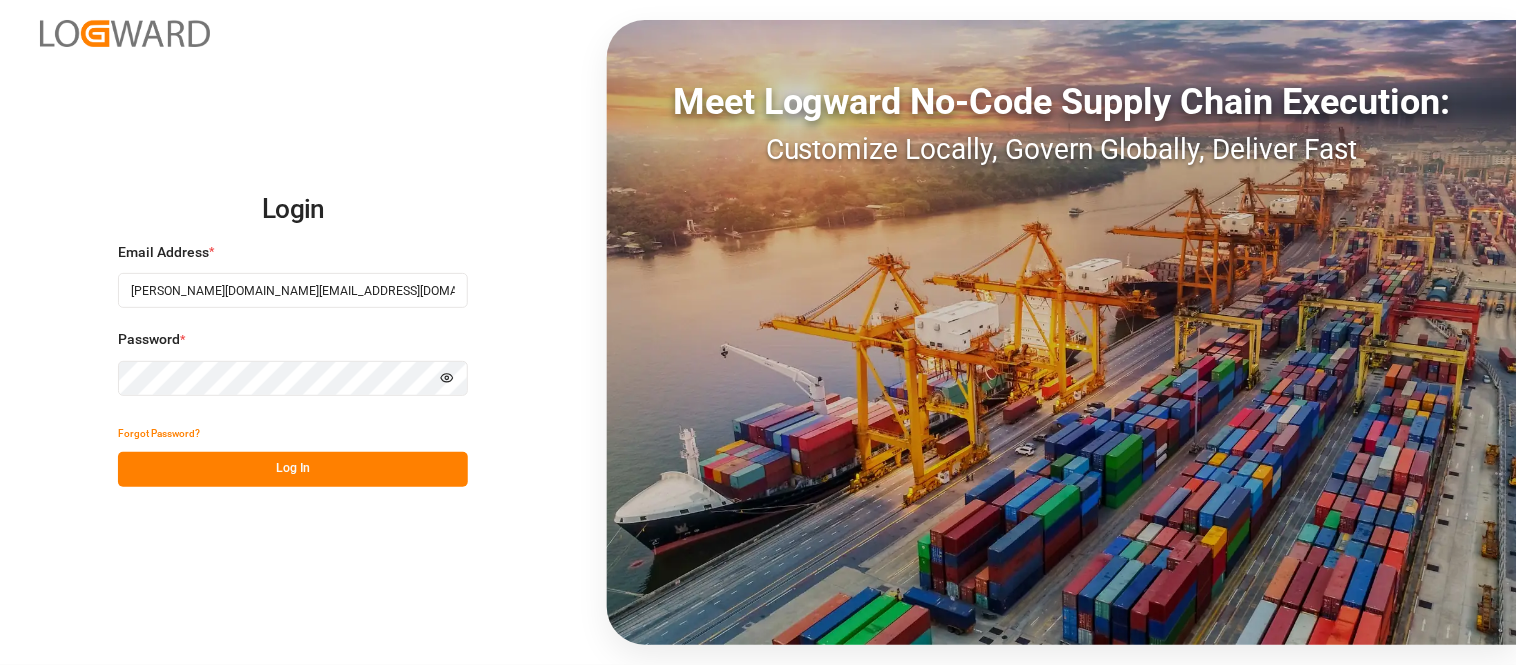 click on "Log In" at bounding box center [293, 469] 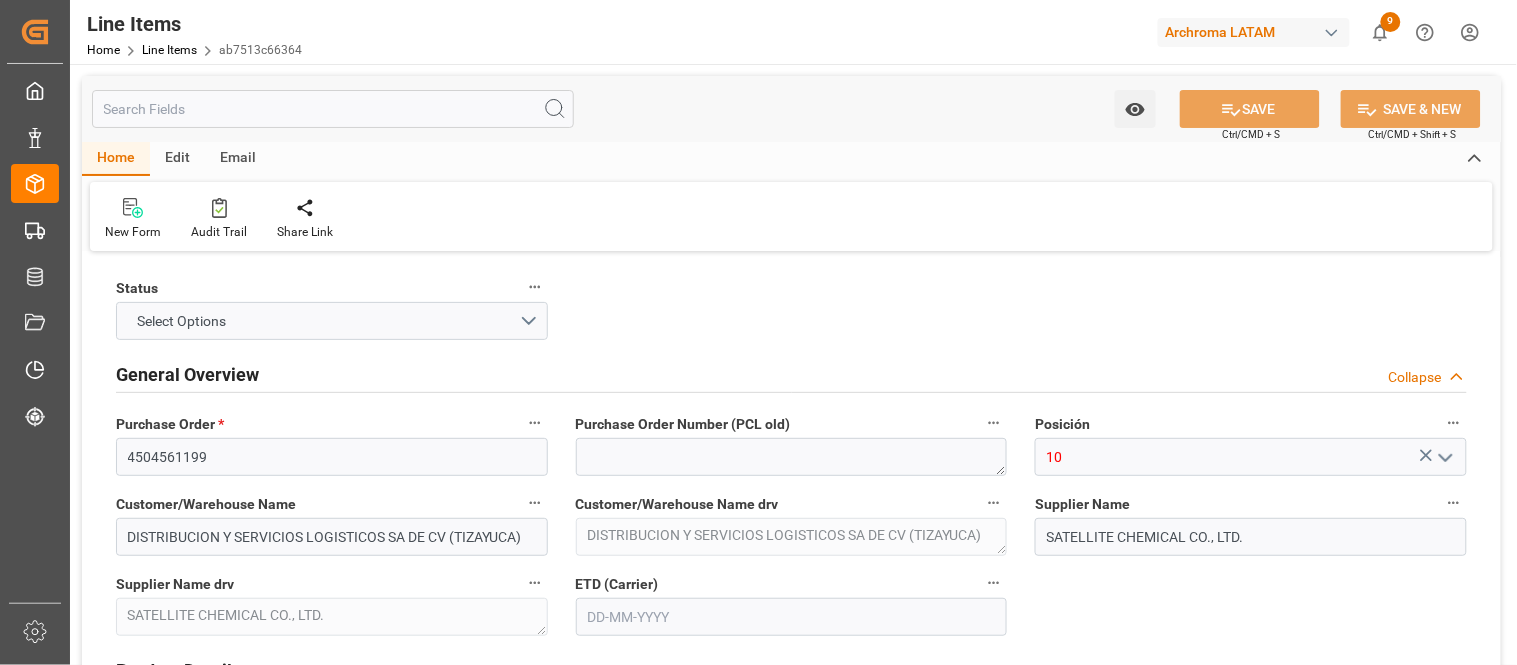 type on "13111048" 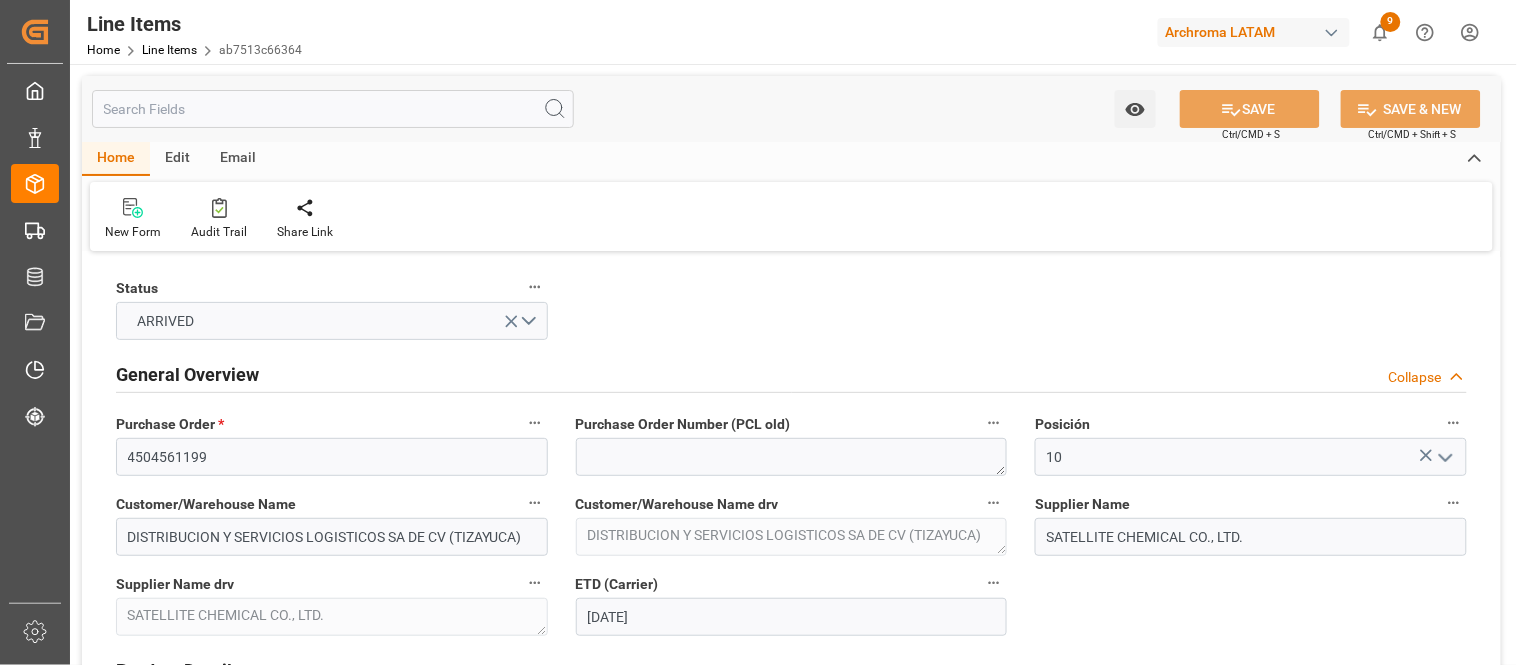 type on "[DATE]" 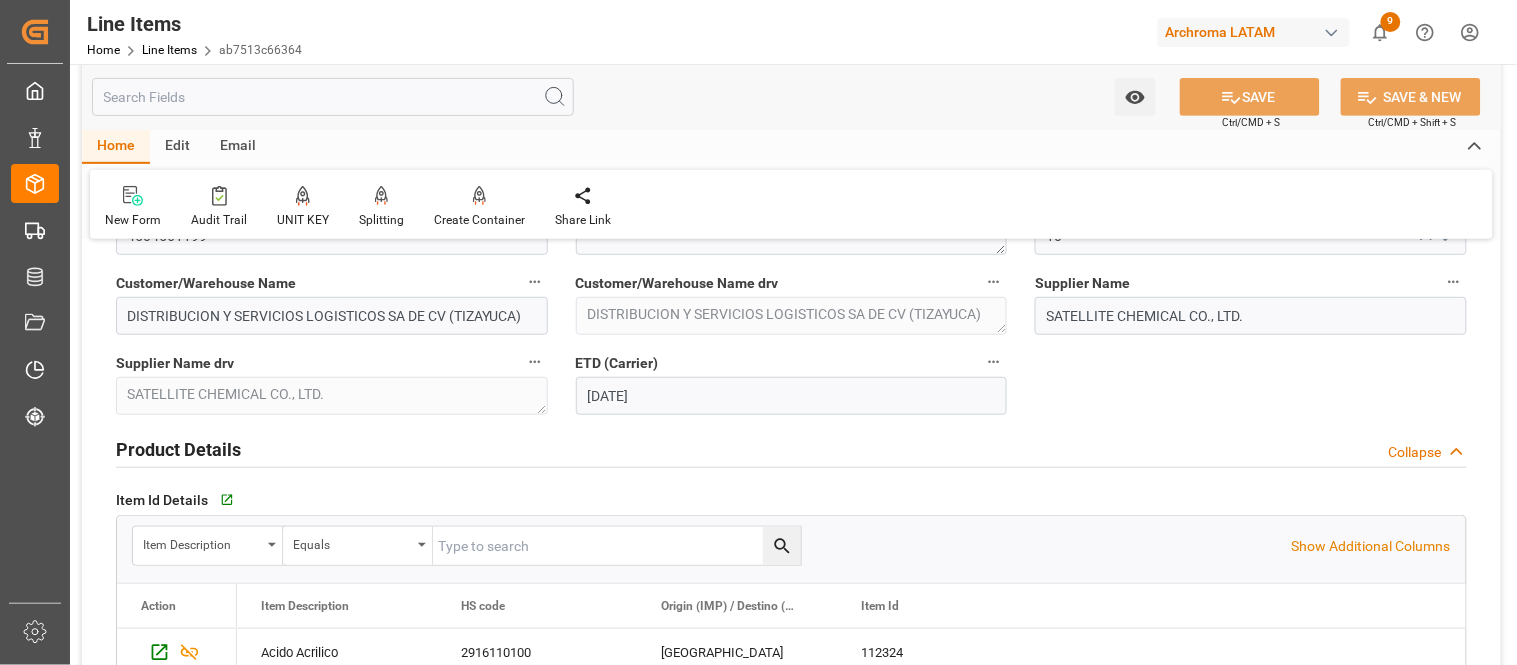 scroll, scrollTop: 222, scrollLeft: 0, axis: vertical 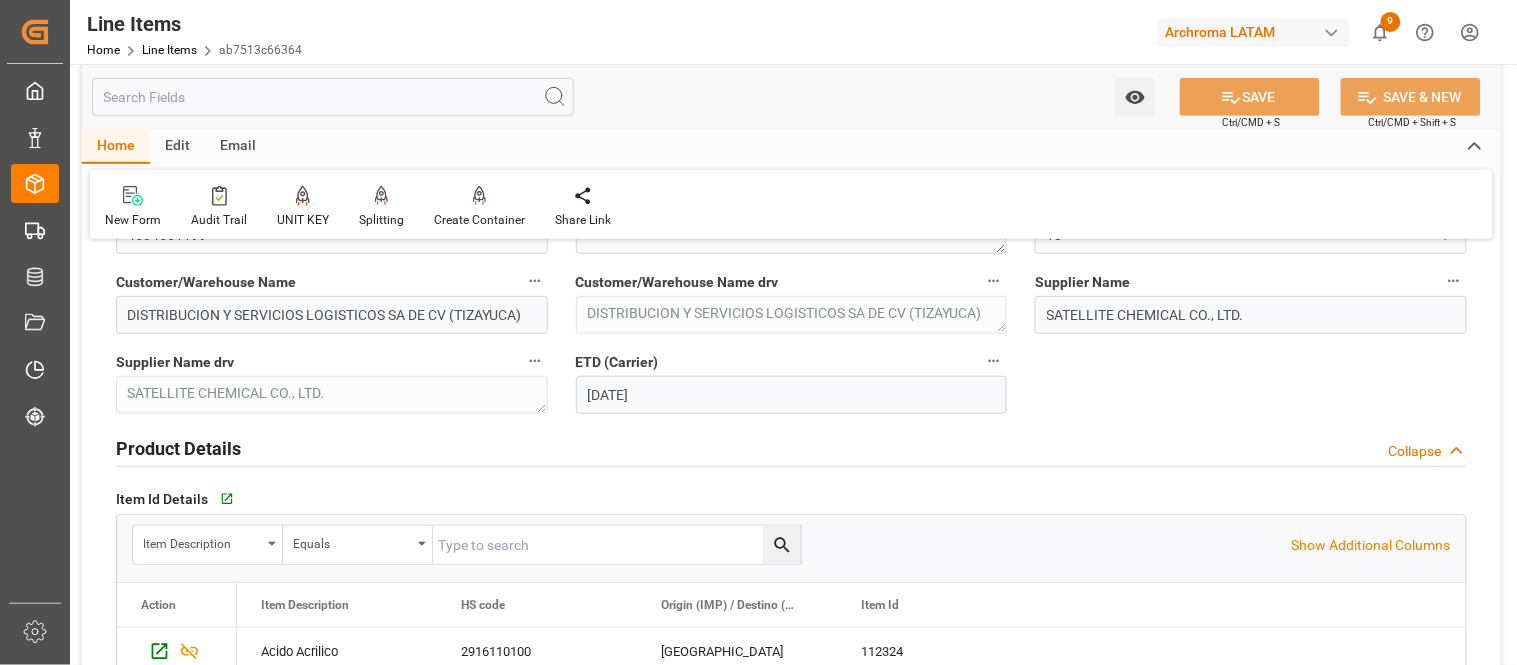 click at bounding box center [1332, 33] 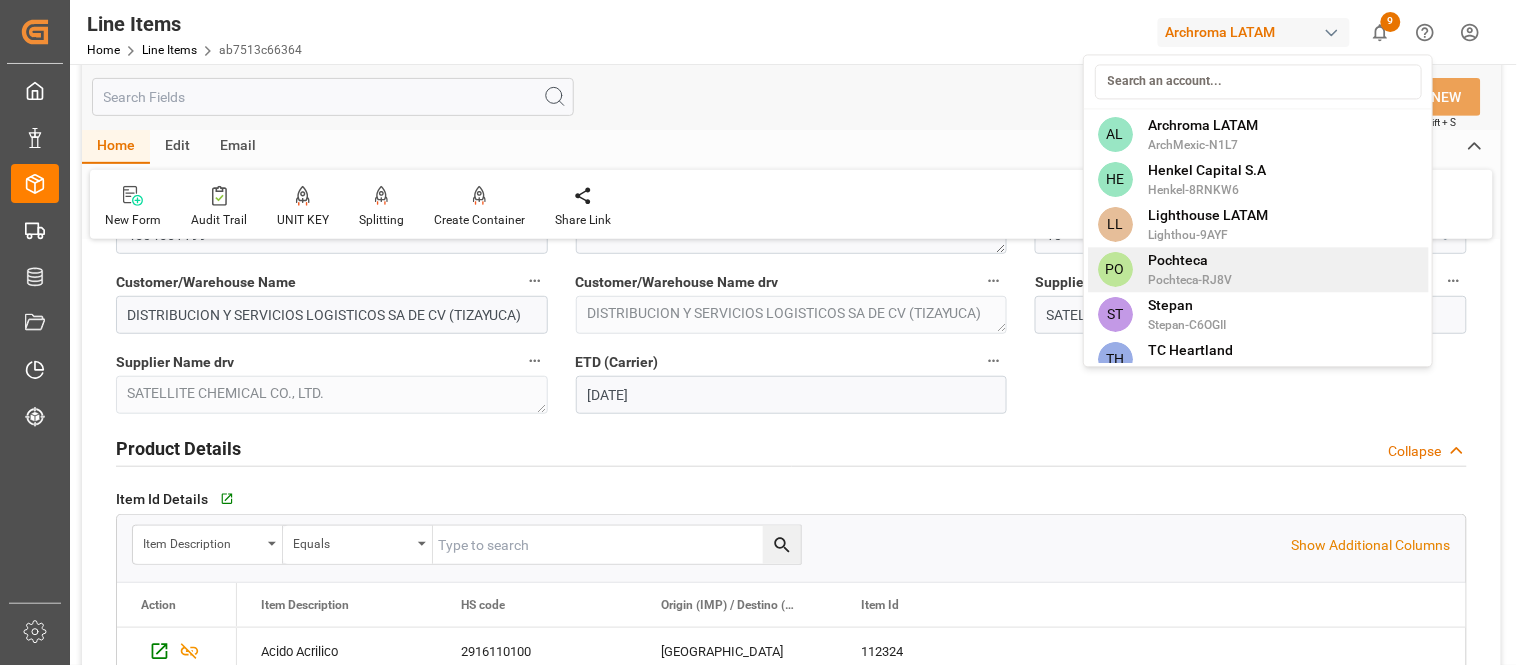 click on "Pochteca-RJ8V" at bounding box center (1191, 280) 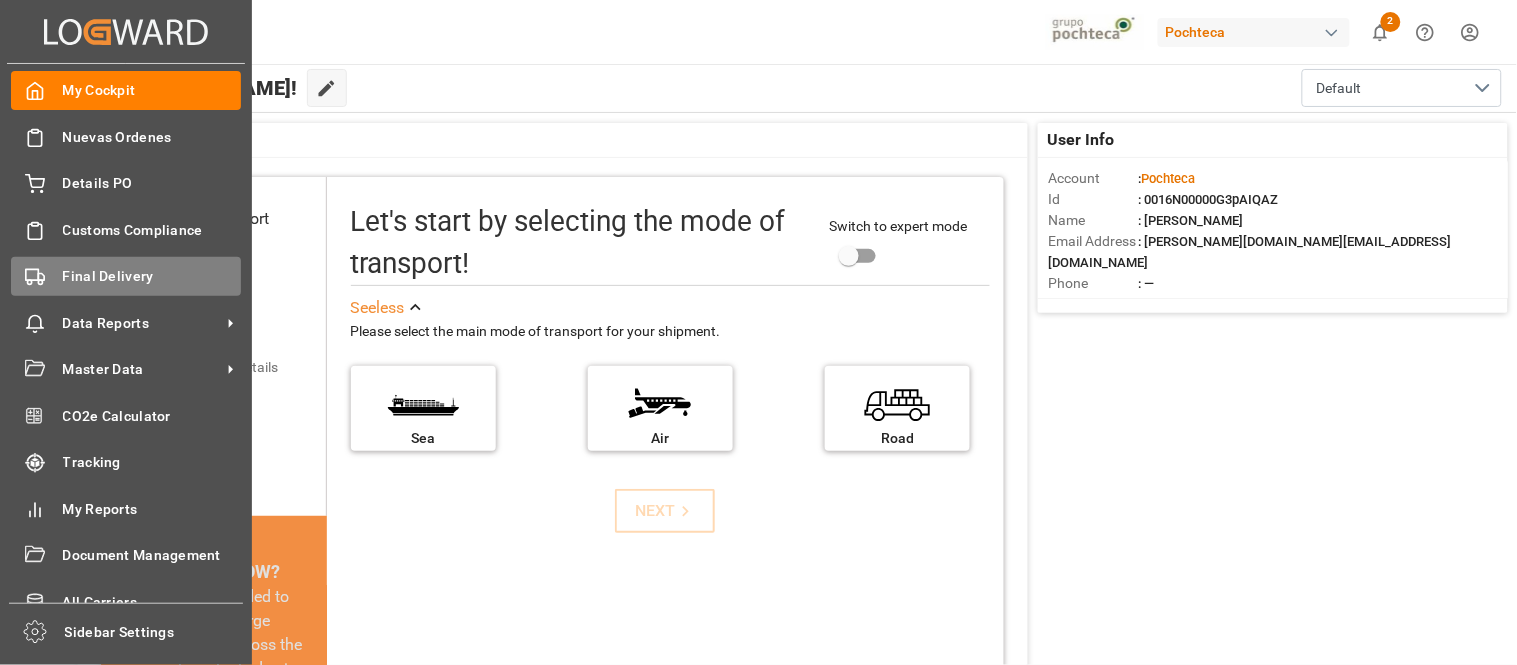 click on "Final Delivery" at bounding box center (152, 276) 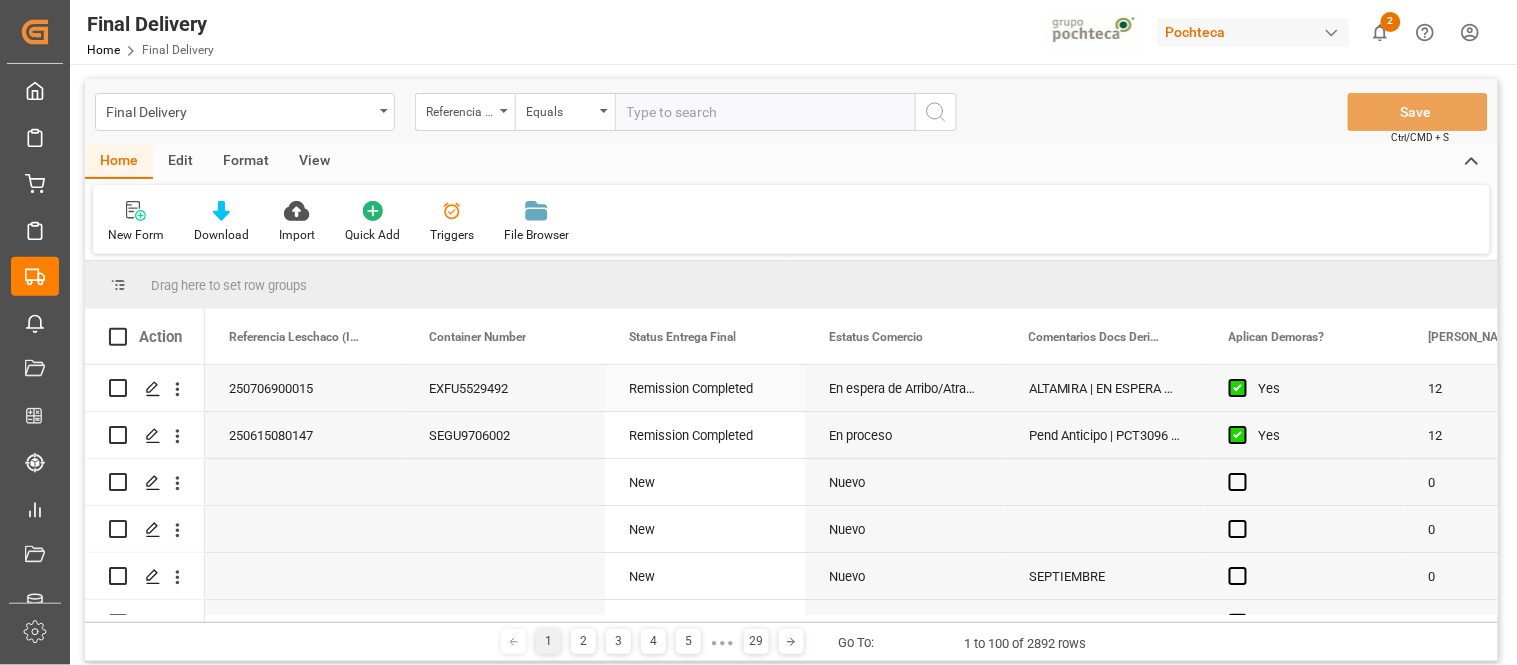 click on "EXFU5529492" at bounding box center (505, 388) 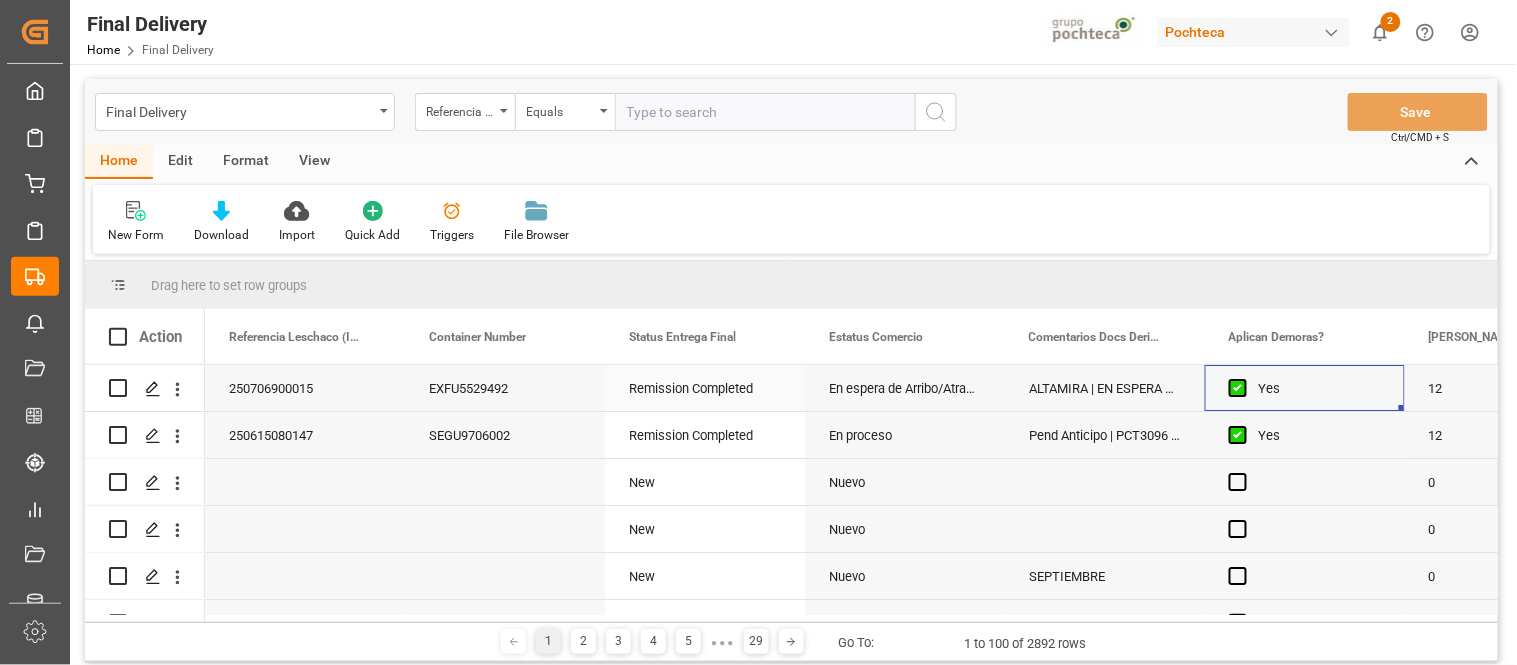 scroll, scrollTop: 0, scrollLeft: 113, axis: horizontal 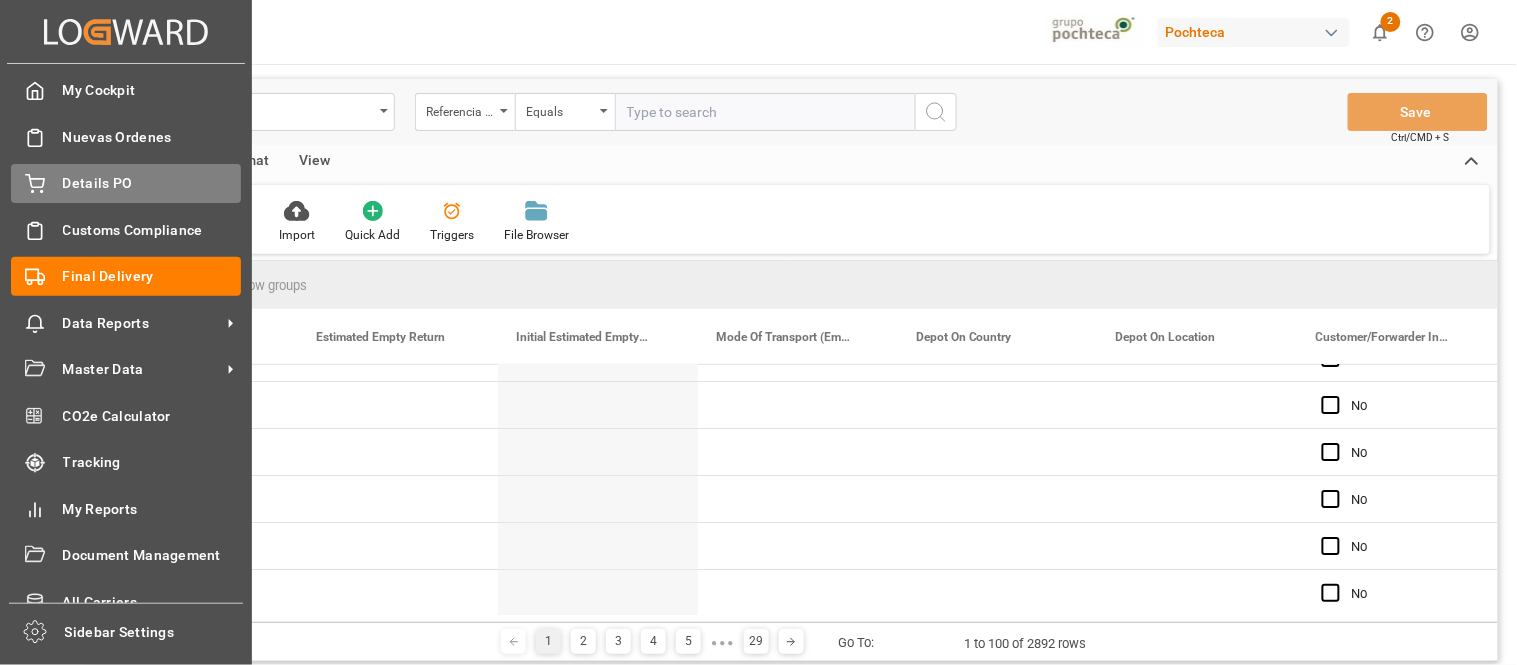 click on "Details PO" at bounding box center [152, 183] 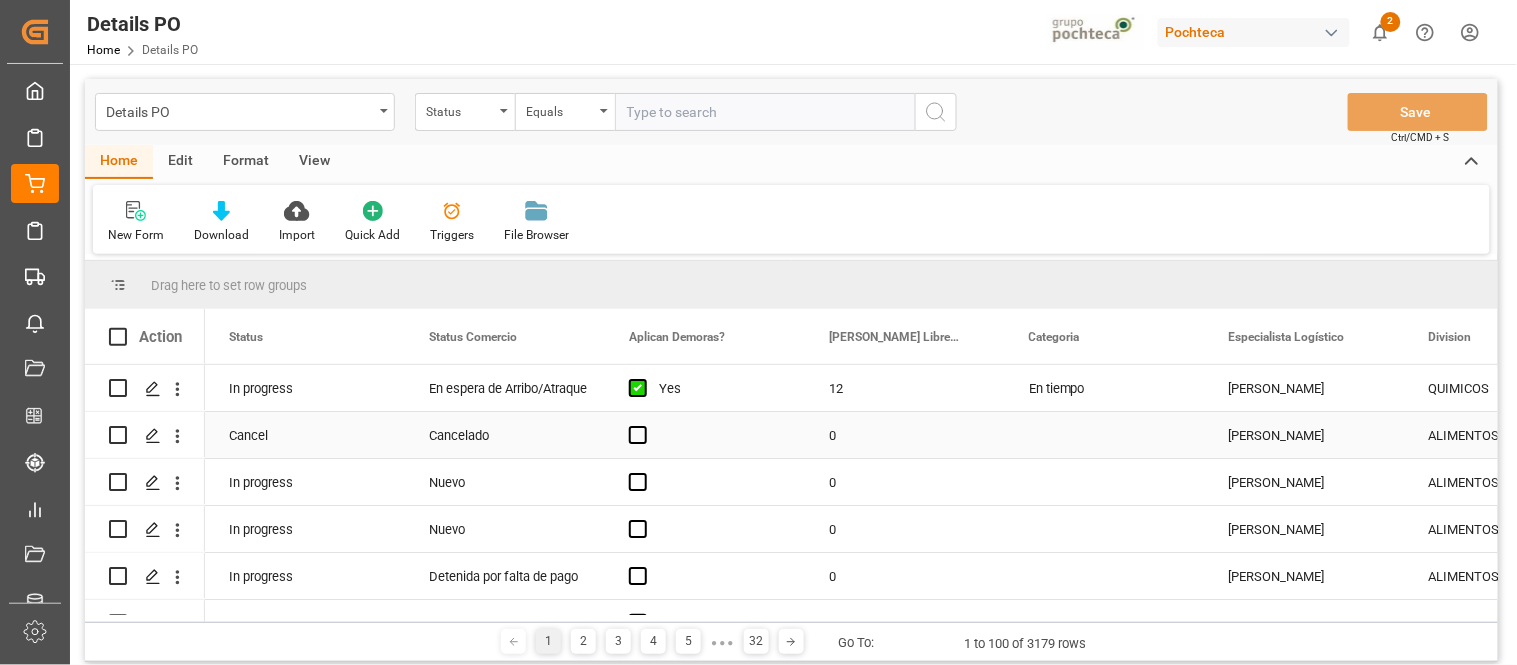 click on "Cancelado" at bounding box center (505, 436) 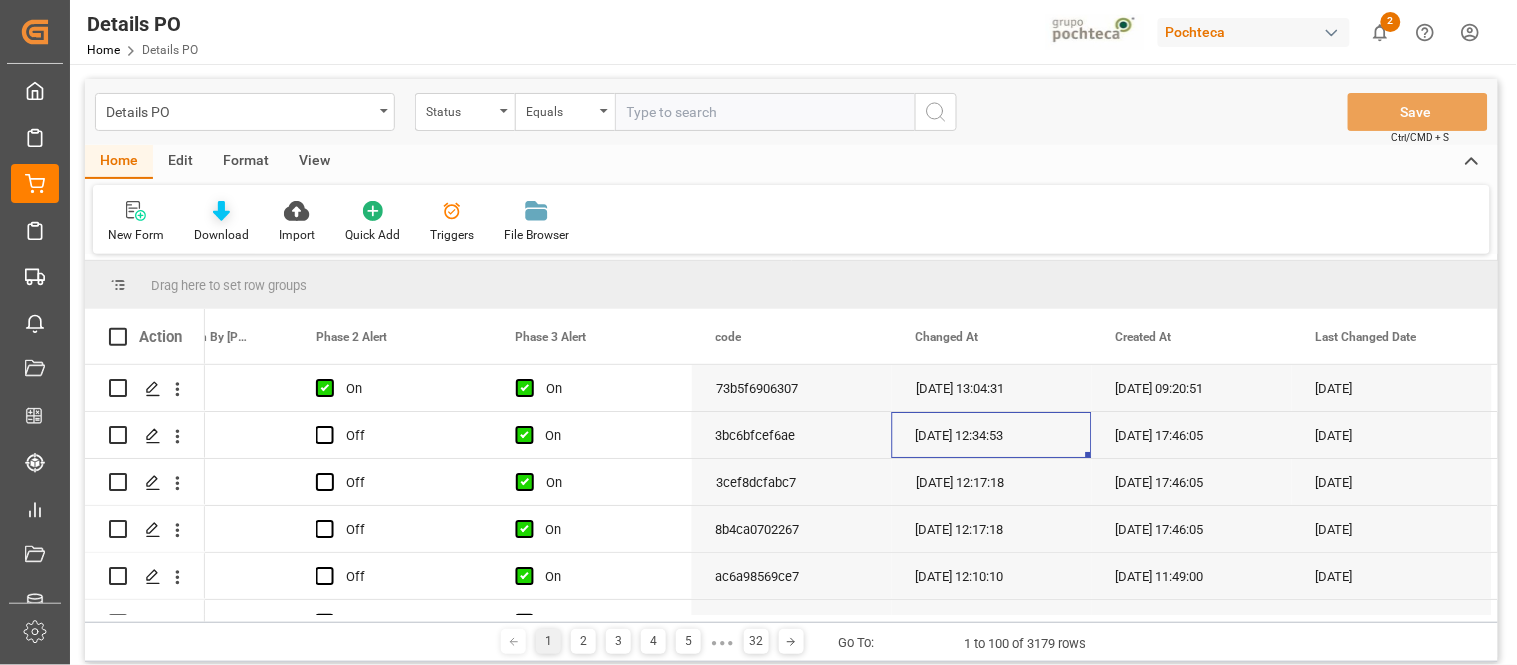 click on "Download" at bounding box center (221, 222) 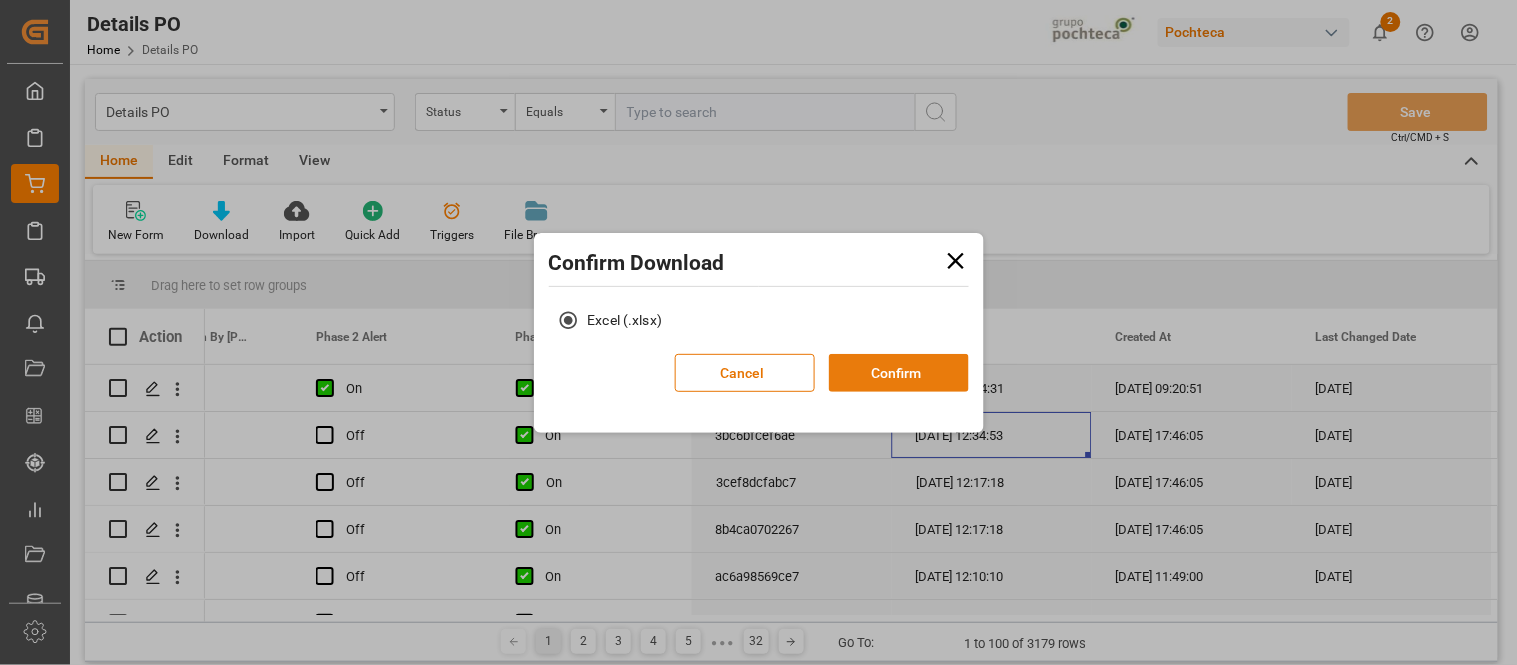 click on "Confirm" at bounding box center [899, 373] 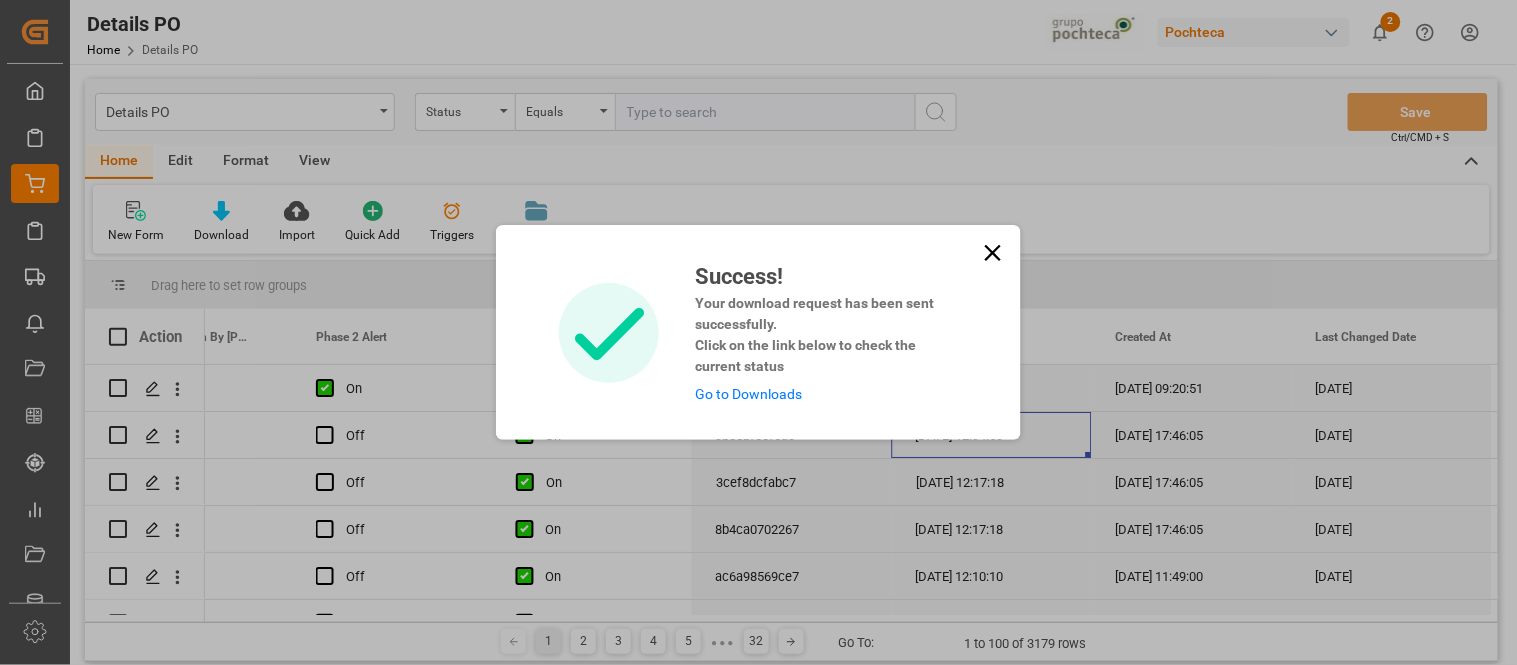 click on "Go to Downloads" at bounding box center [748, 394] 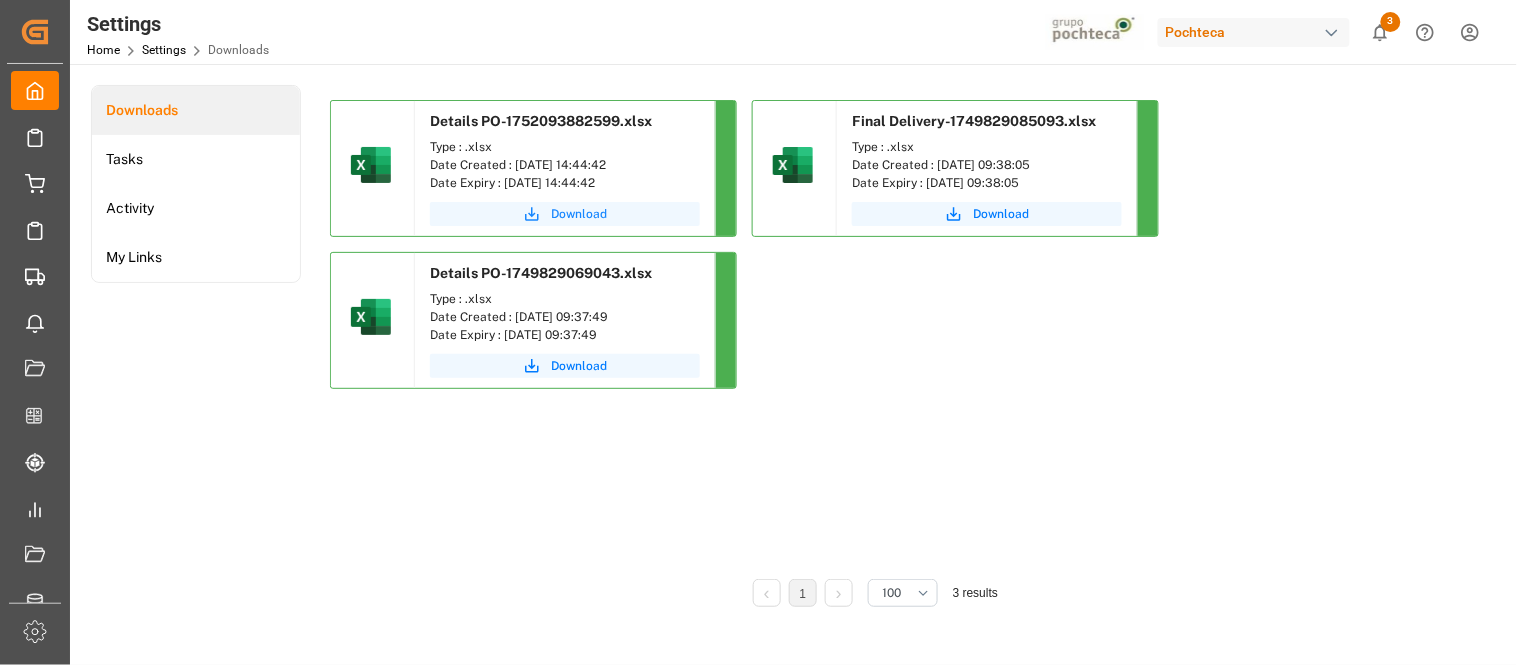 click on "Download" at bounding box center (579, 214) 